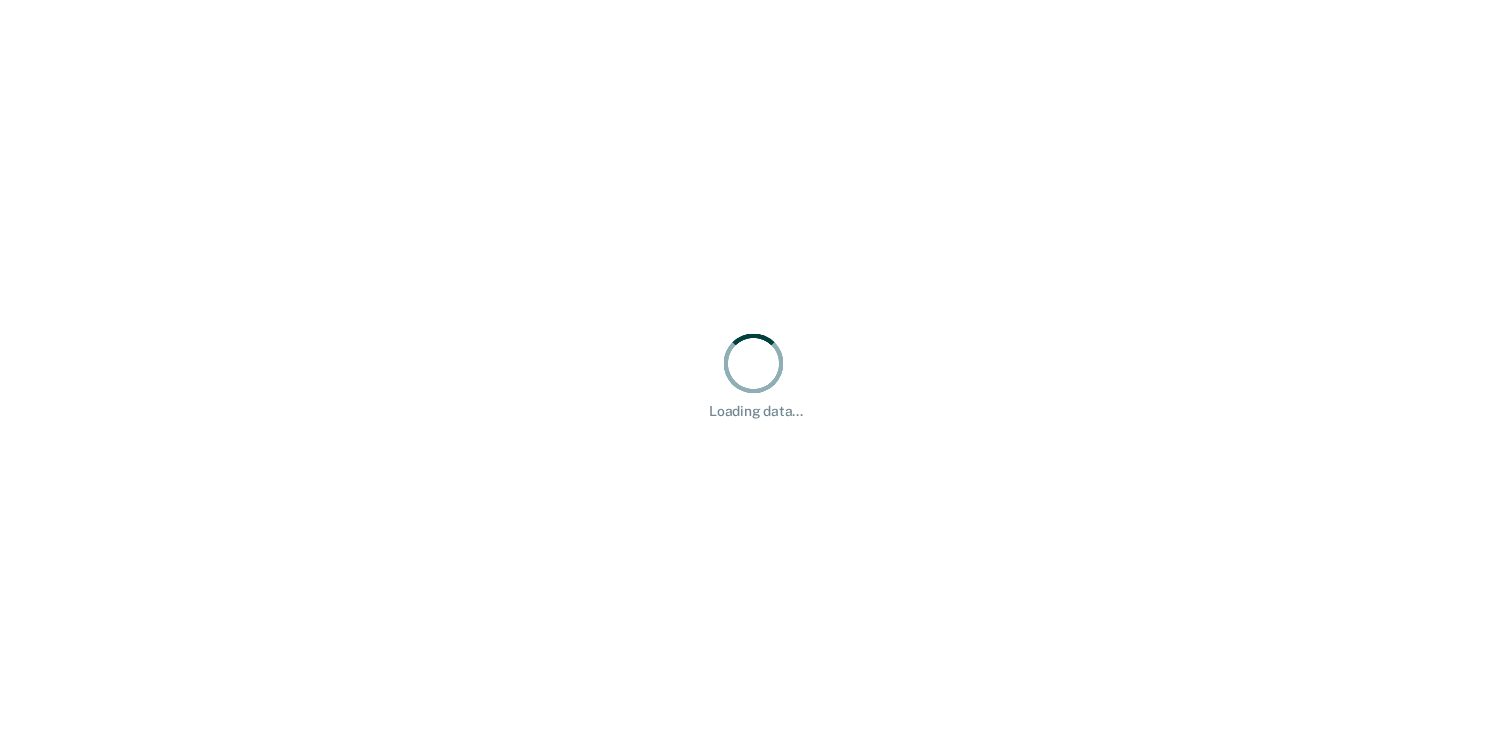 scroll, scrollTop: 0, scrollLeft: 0, axis: both 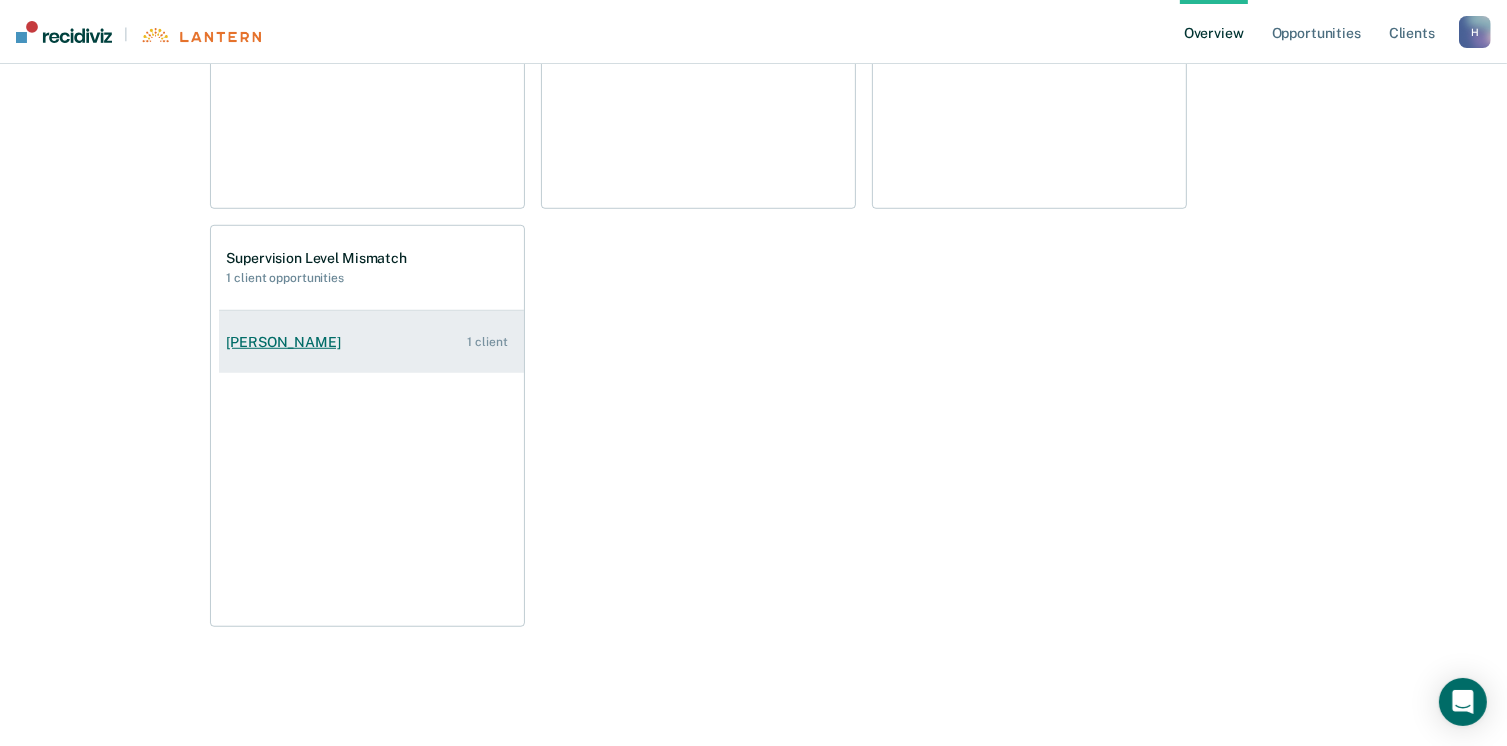 click on "1 client" at bounding box center (487, 342) 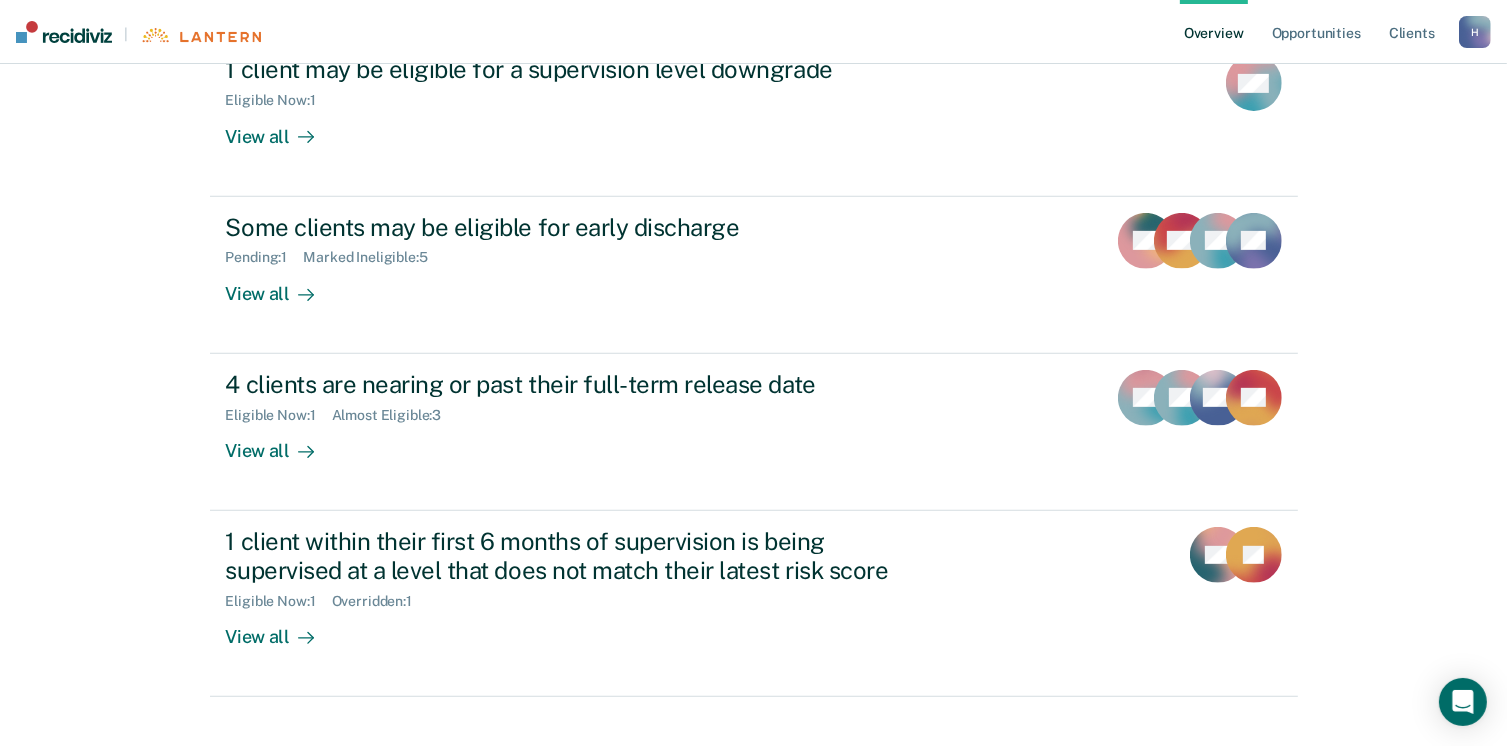 scroll, scrollTop: 800, scrollLeft: 0, axis: vertical 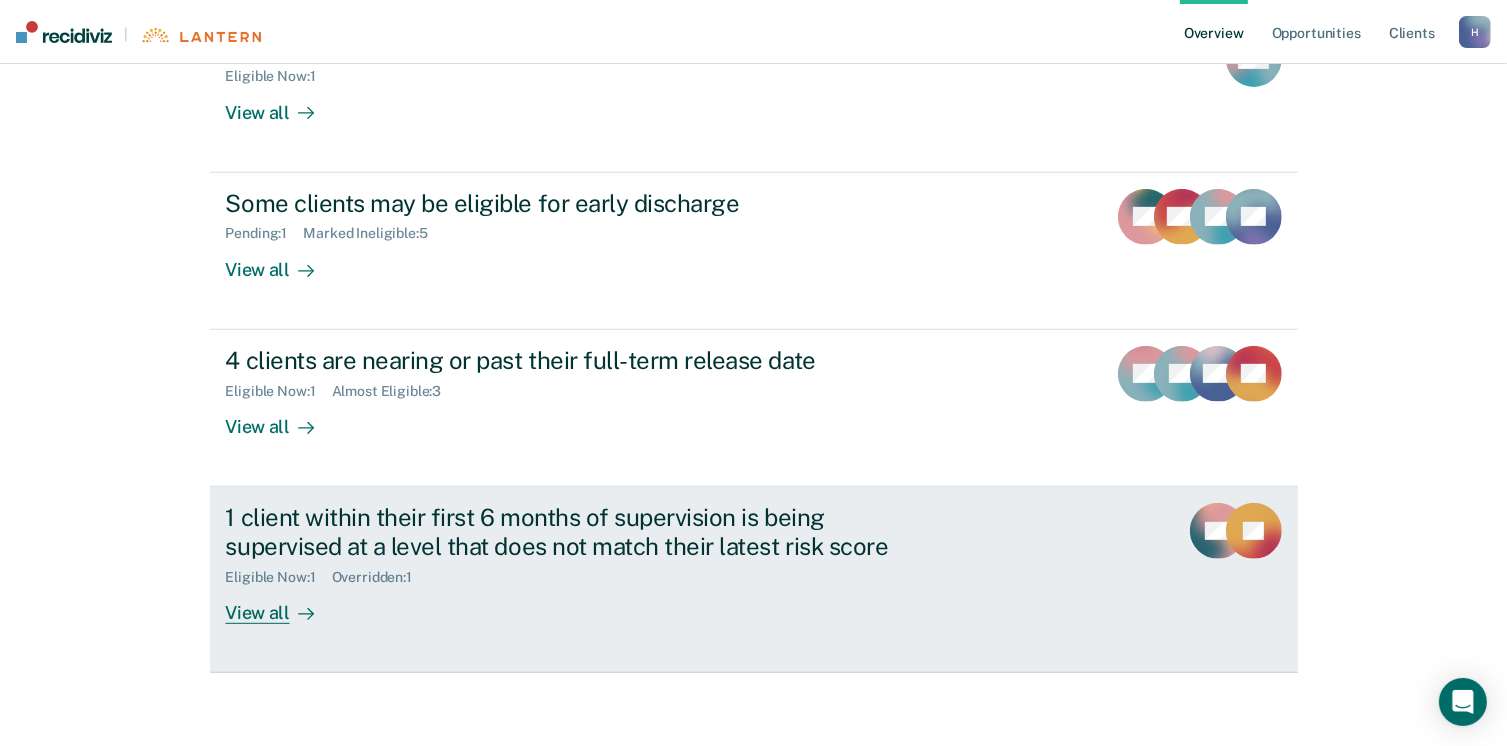 click on "View all" at bounding box center (282, 604) 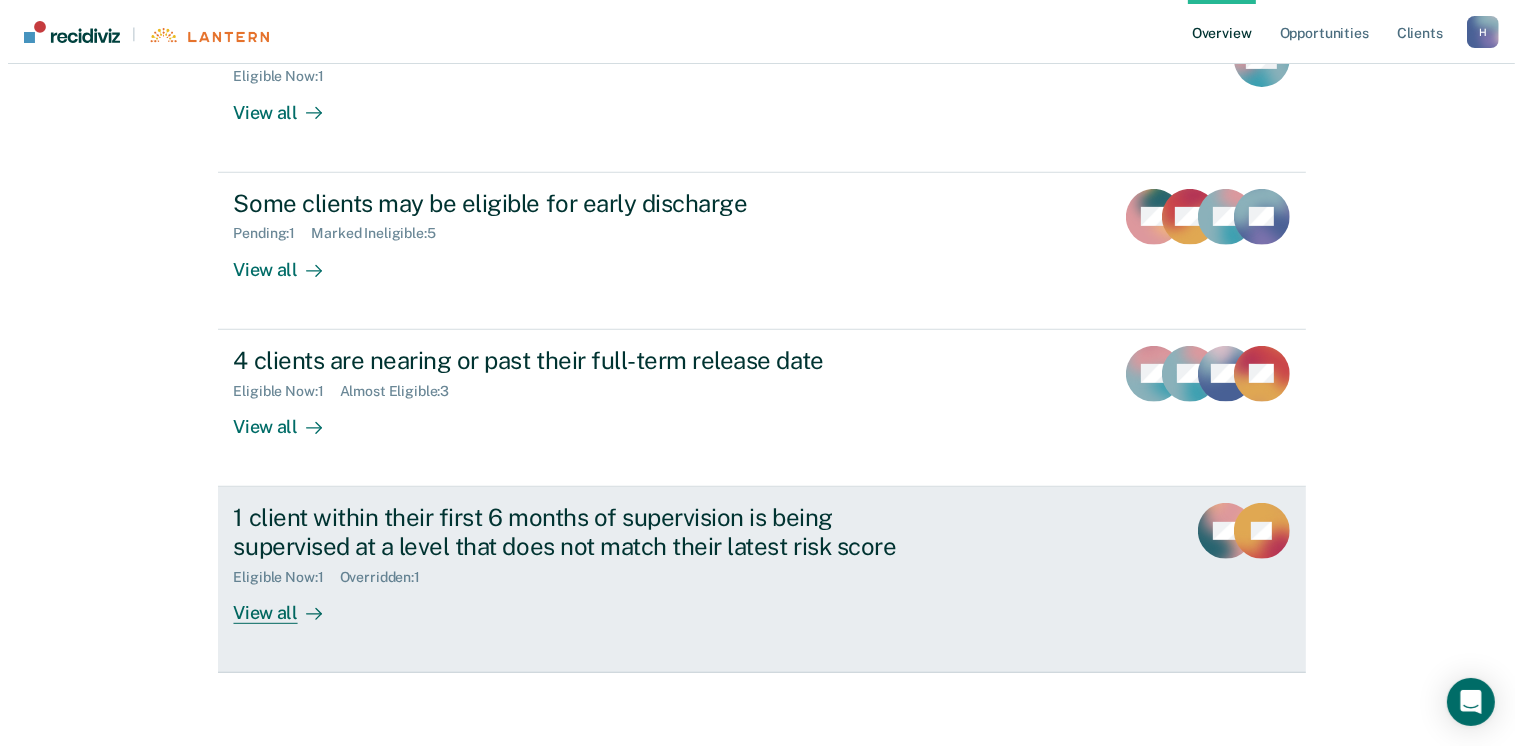 scroll, scrollTop: 0, scrollLeft: 0, axis: both 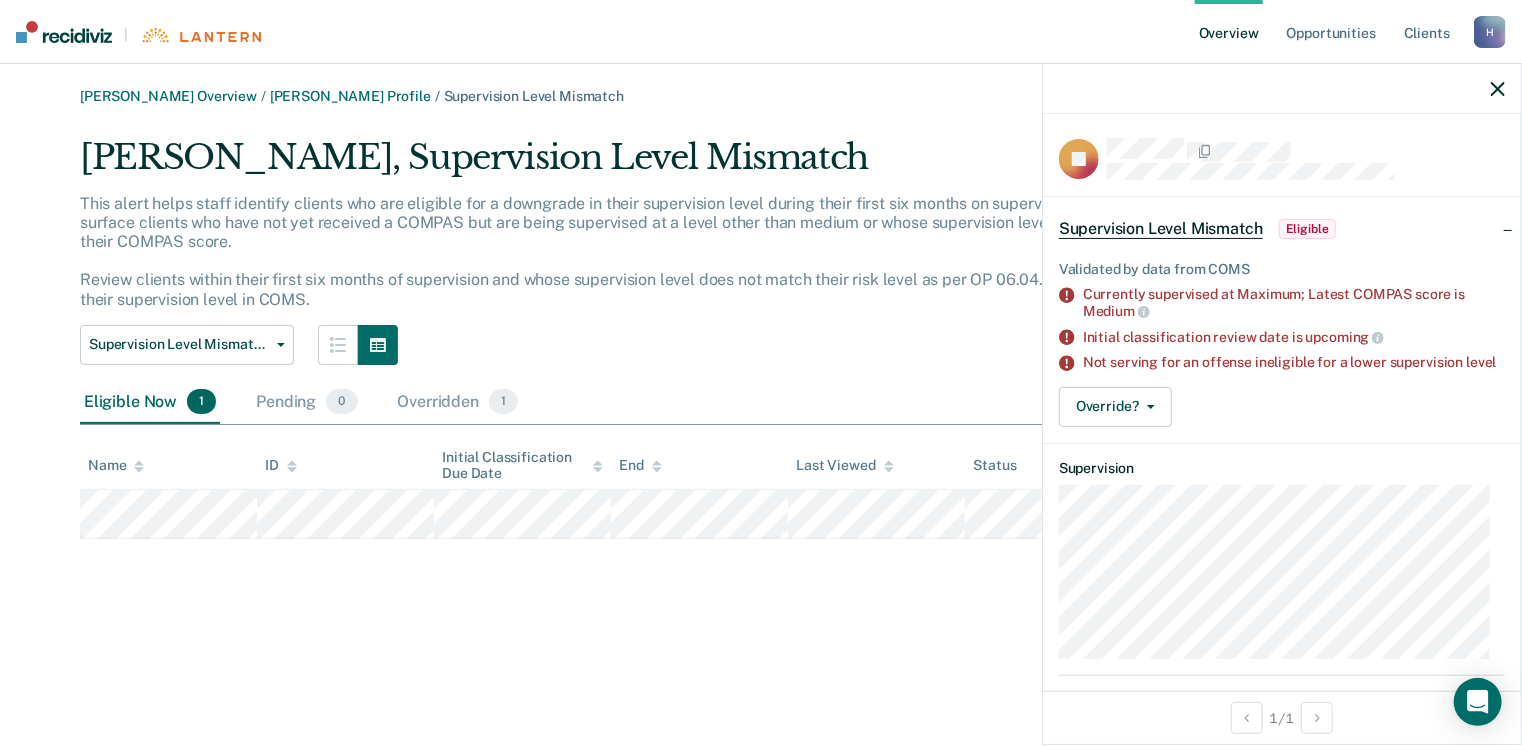 drag, startPoint x: 128, startPoint y: 485, endPoint x: 231, endPoint y: 581, distance: 140.80128 